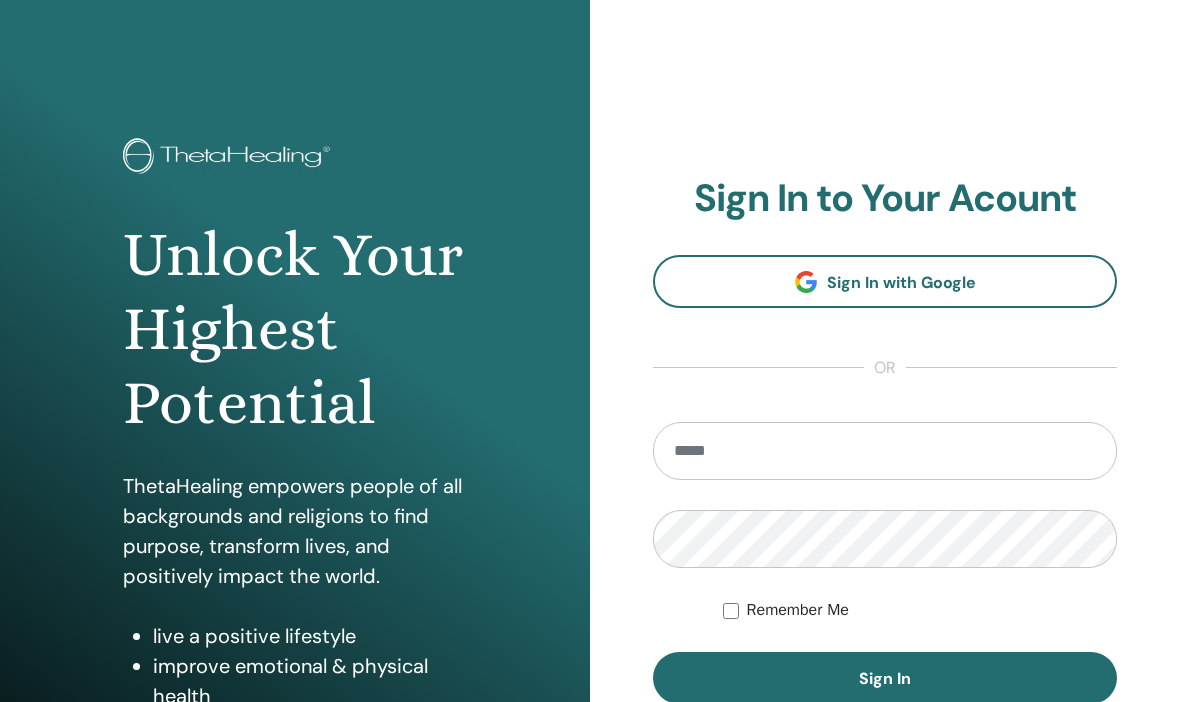 scroll, scrollTop: 284, scrollLeft: 0, axis: vertical 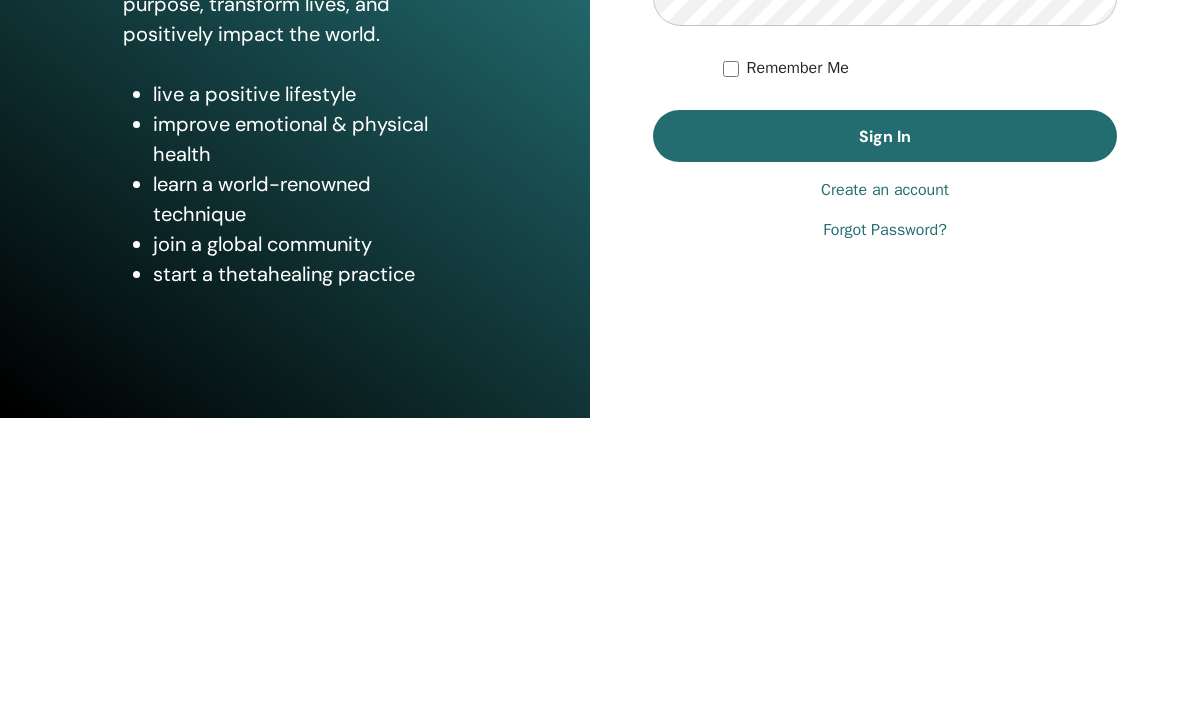 type on "**********" 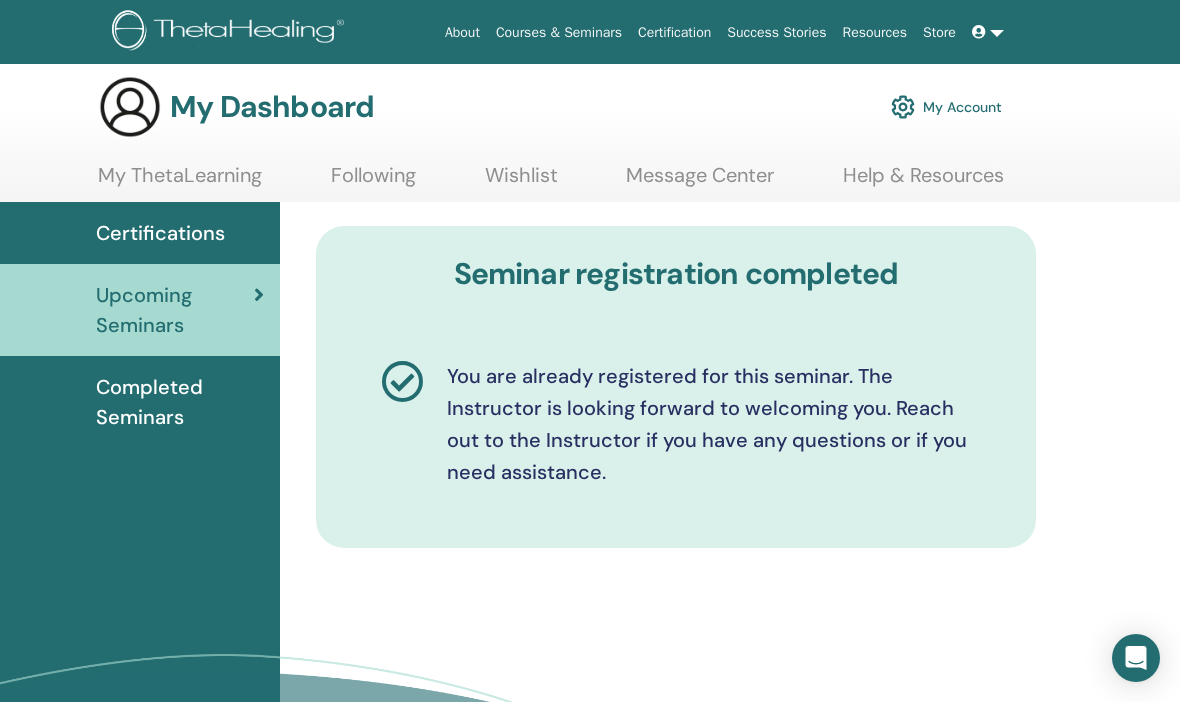 scroll, scrollTop: 0, scrollLeft: 20, axis: horizontal 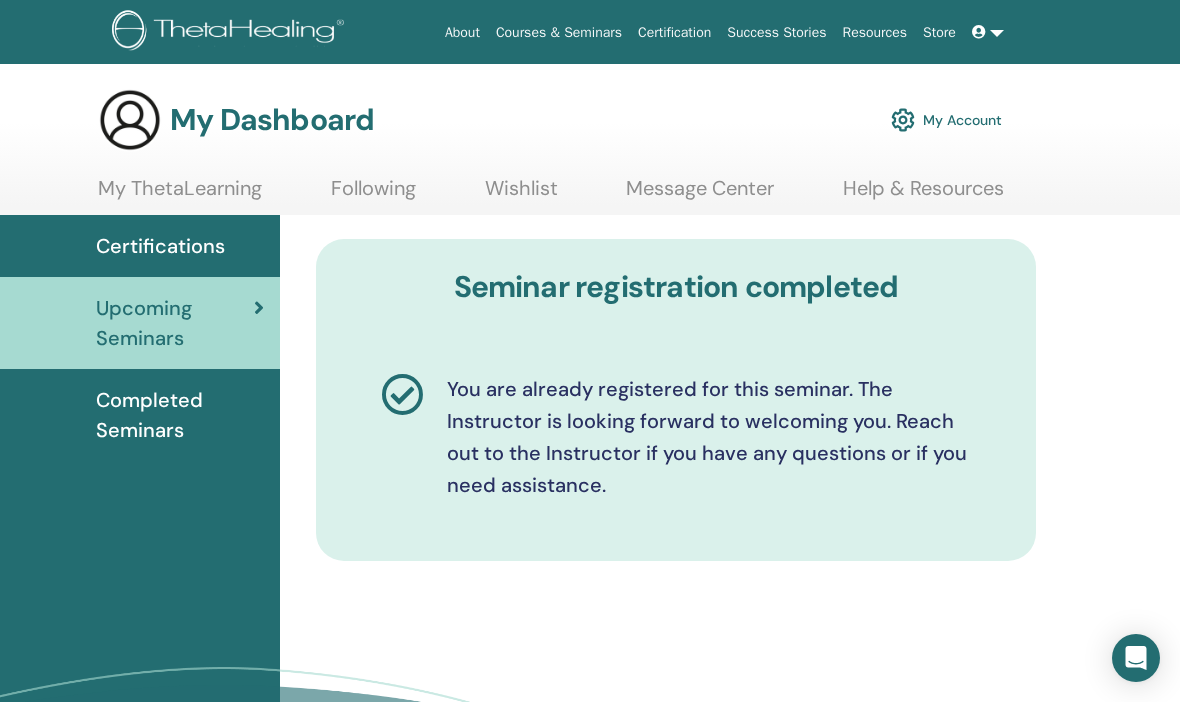 click on "My ThetaLearning" at bounding box center (180, 195) 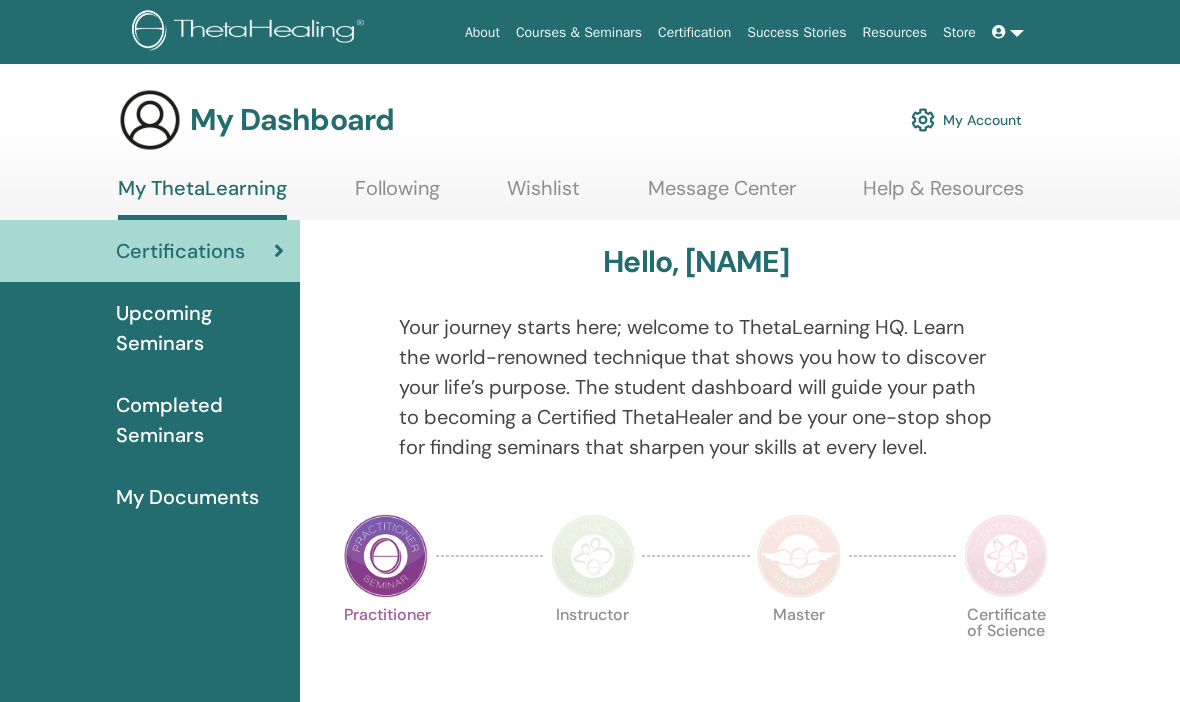 scroll, scrollTop: 0, scrollLeft: 0, axis: both 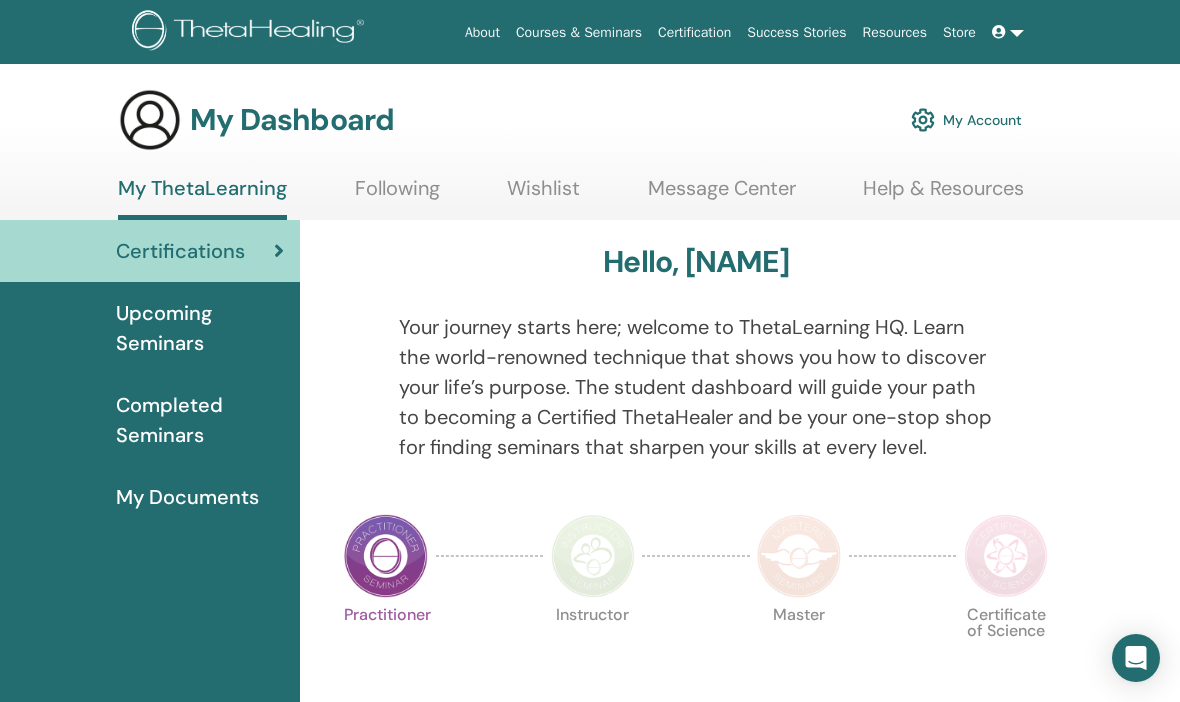 click on "My Account" at bounding box center (966, 120) 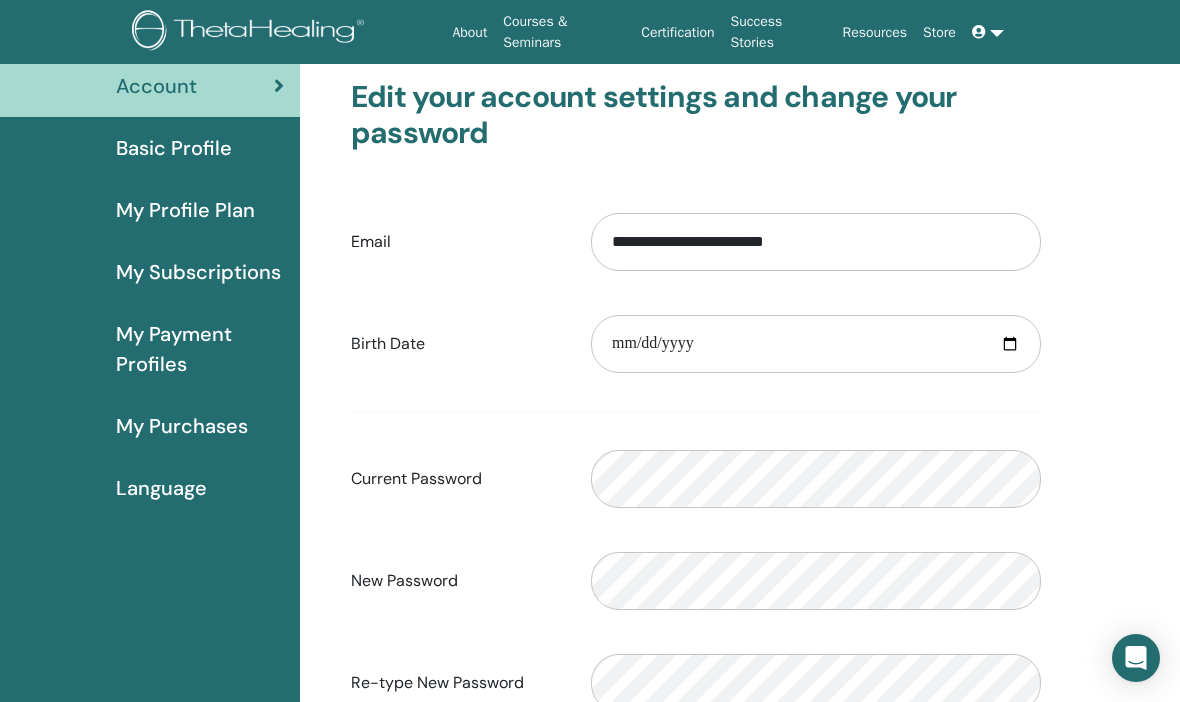 scroll, scrollTop: 124, scrollLeft: 0, axis: vertical 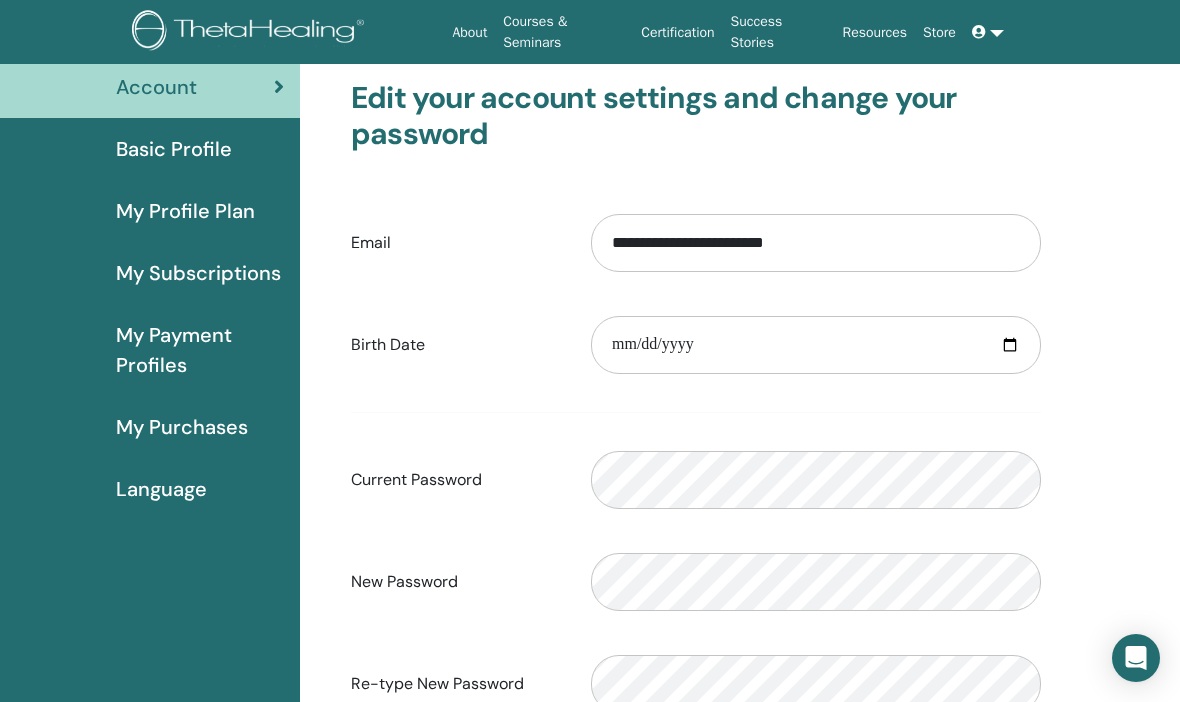 click on "Basic Profile" at bounding box center (174, 149) 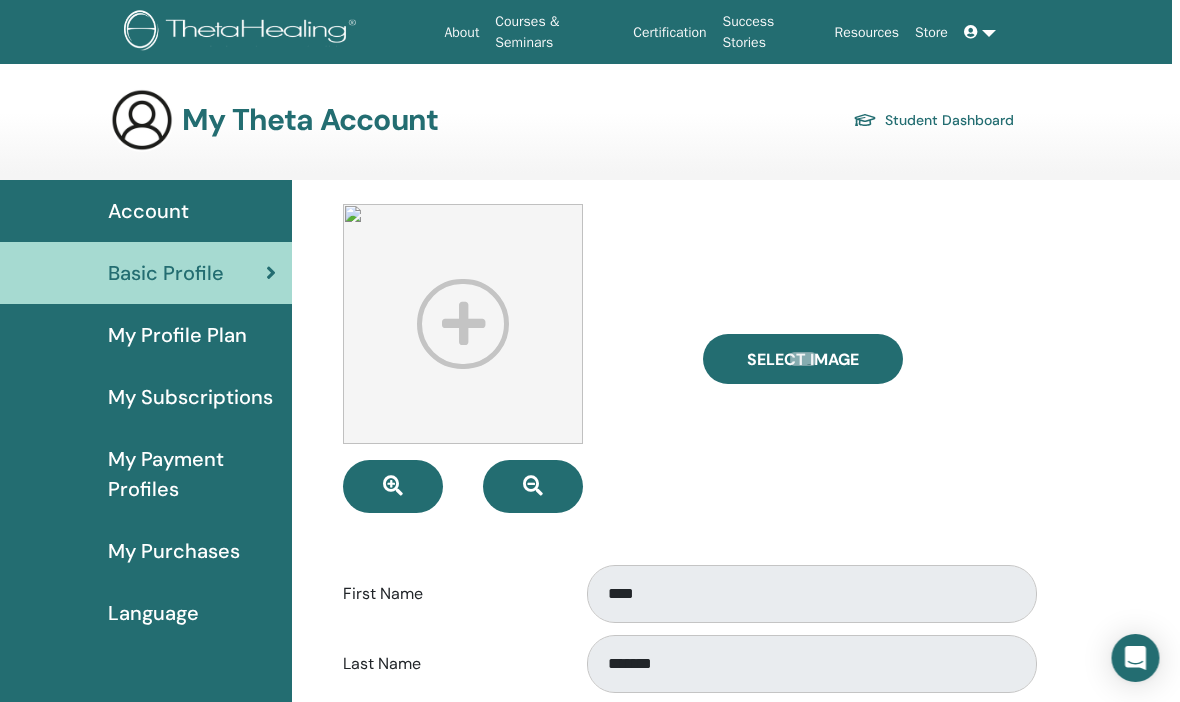 scroll, scrollTop: 0, scrollLeft: 8, axis: horizontal 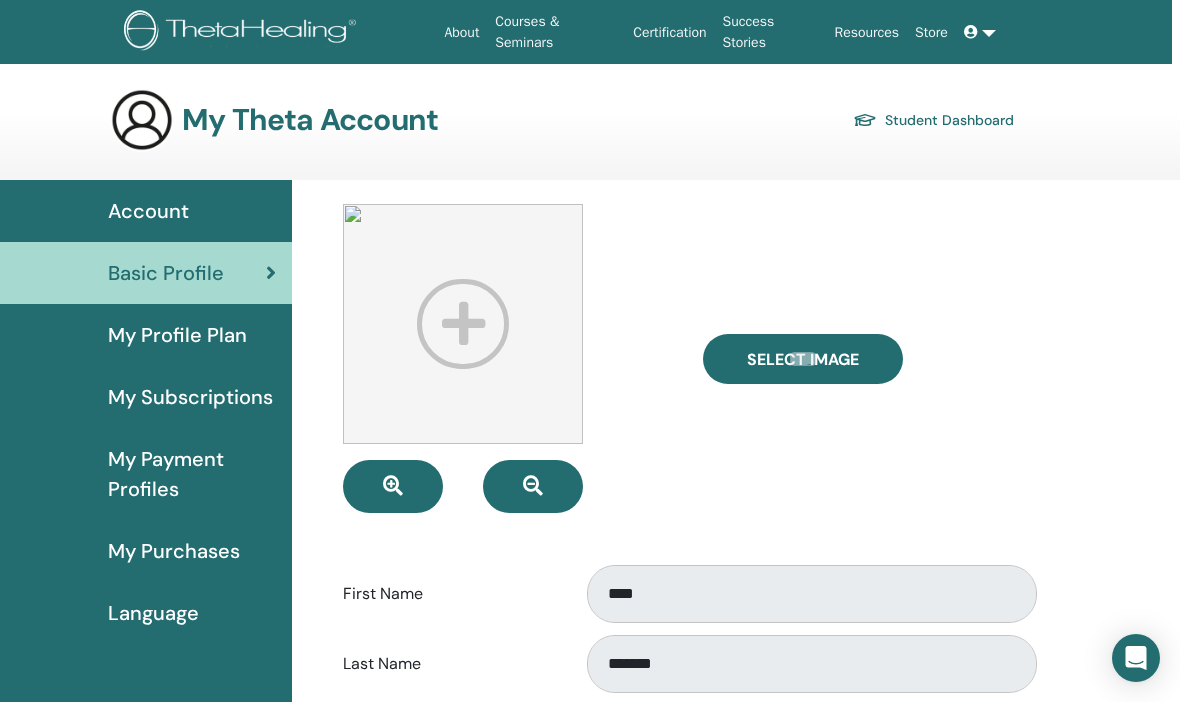 click on "Account" at bounding box center [142, 211] 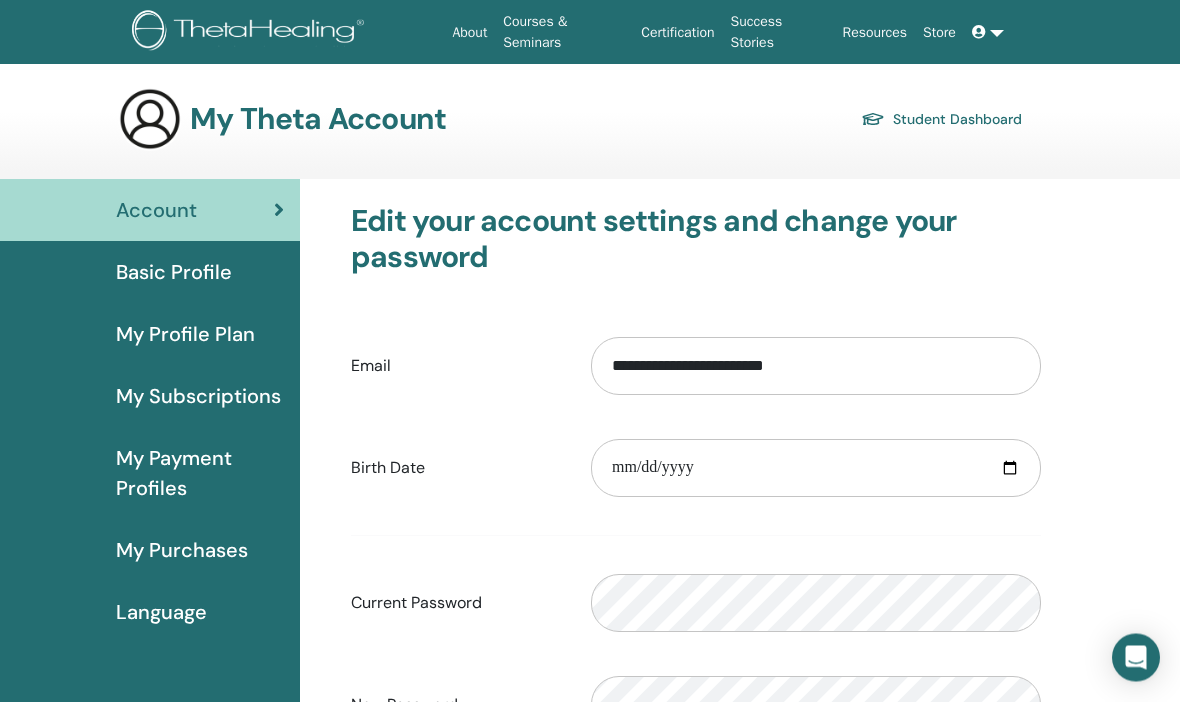 scroll, scrollTop: 0, scrollLeft: 0, axis: both 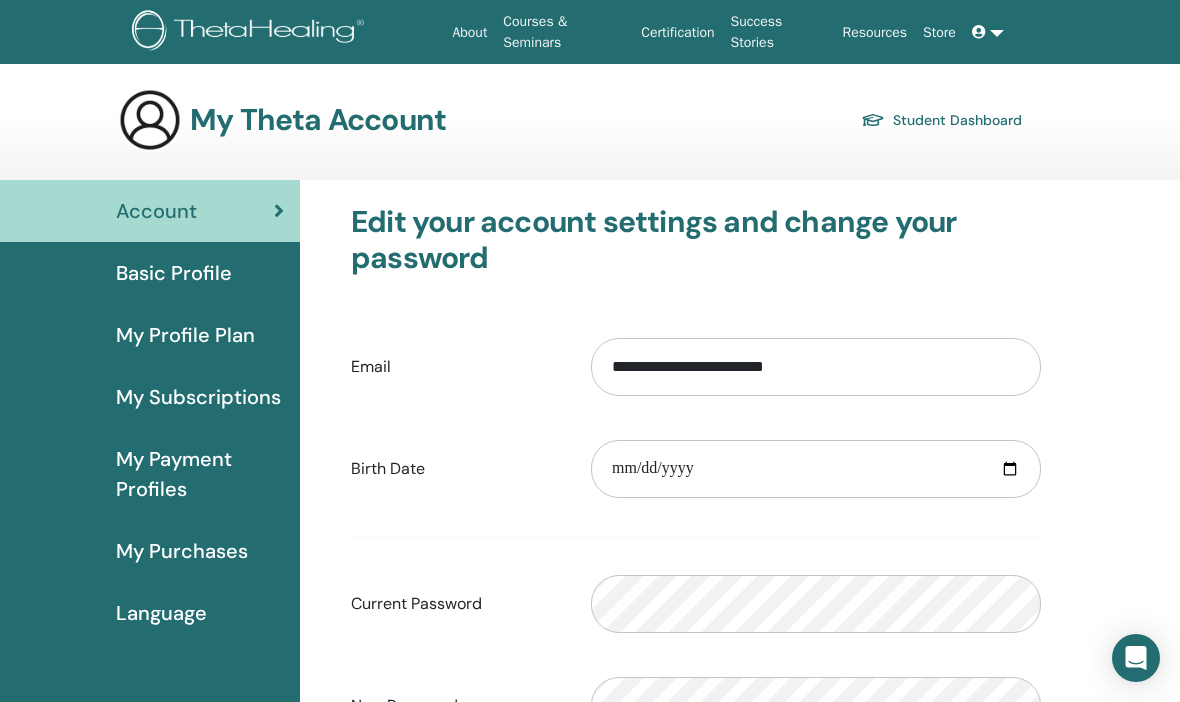 click on "Basic Profile" at bounding box center [174, 273] 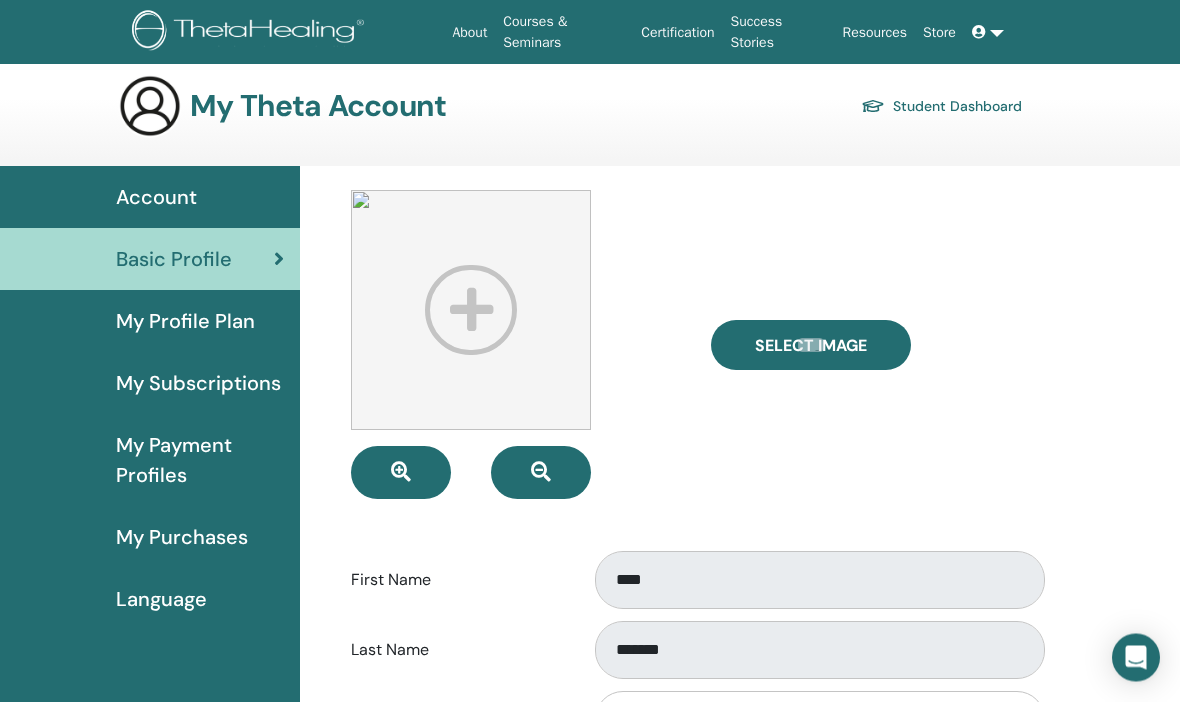 scroll, scrollTop: 0, scrollLeft: 0, axis: both 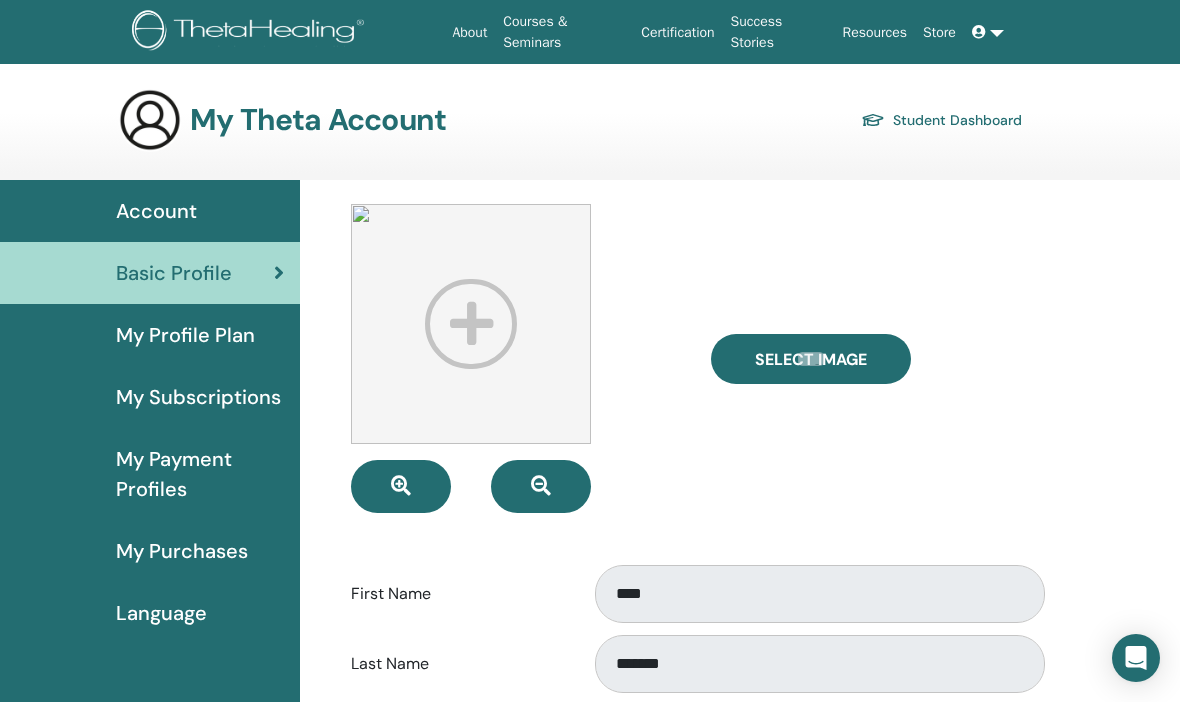 click on "My Profile Plan" at bounding box center (150, 335) 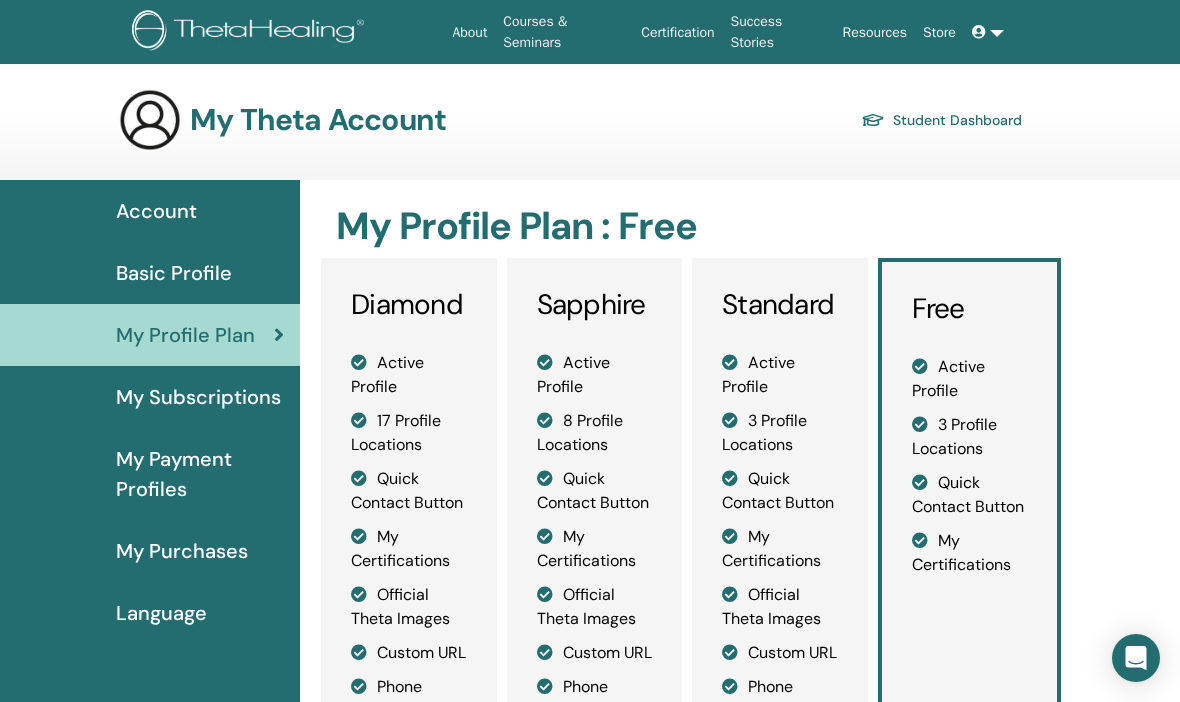 scroll, scrollTop: 0, scrollLeft: 0, axis: both 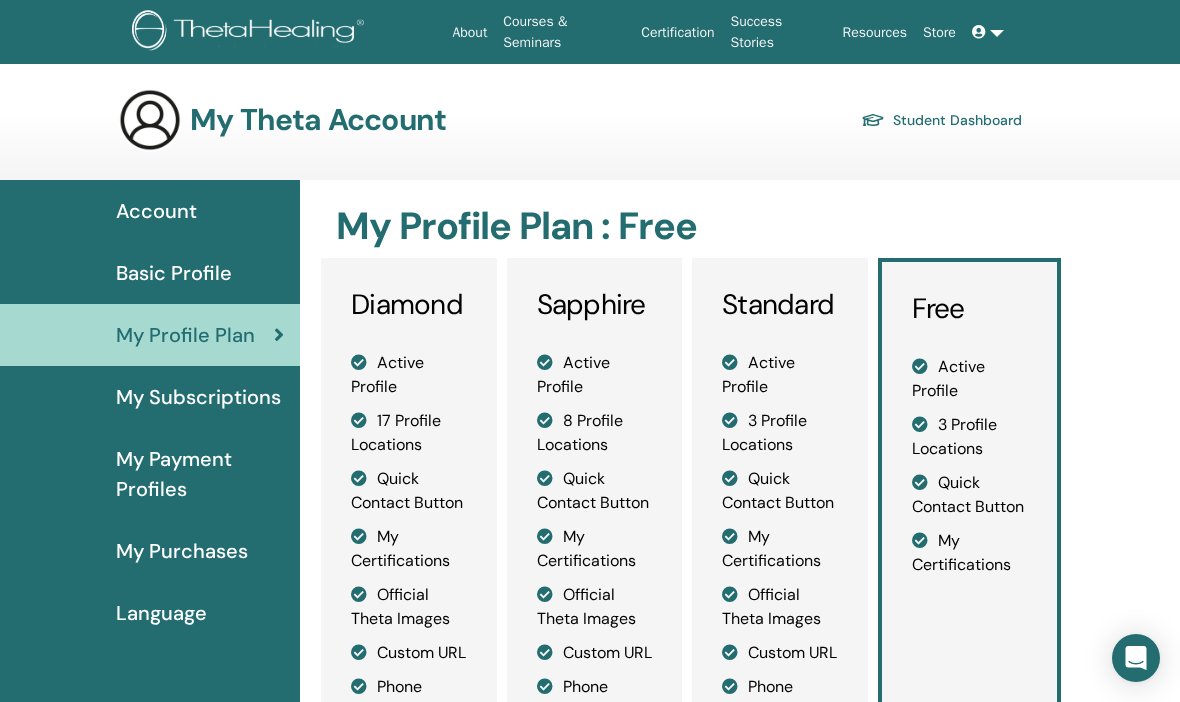 click on "Account" at bounding box center [150, 211] 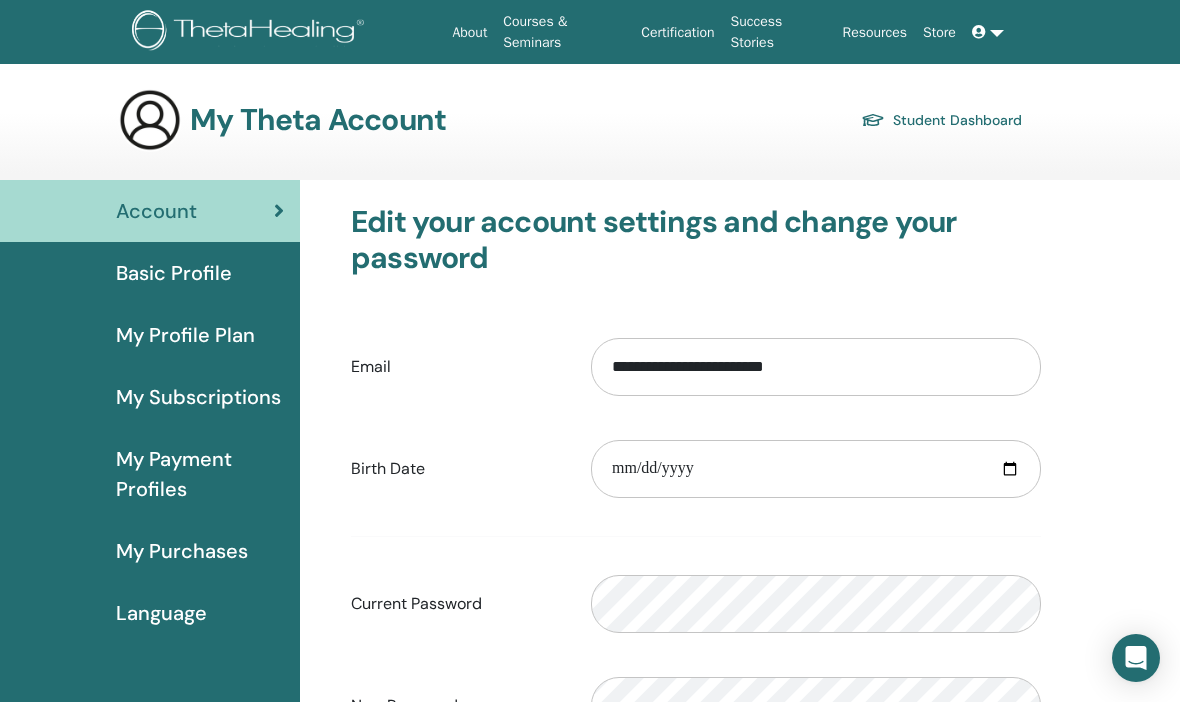 scroll, scrollTop: 0, scrollLeft: 0, axis: both 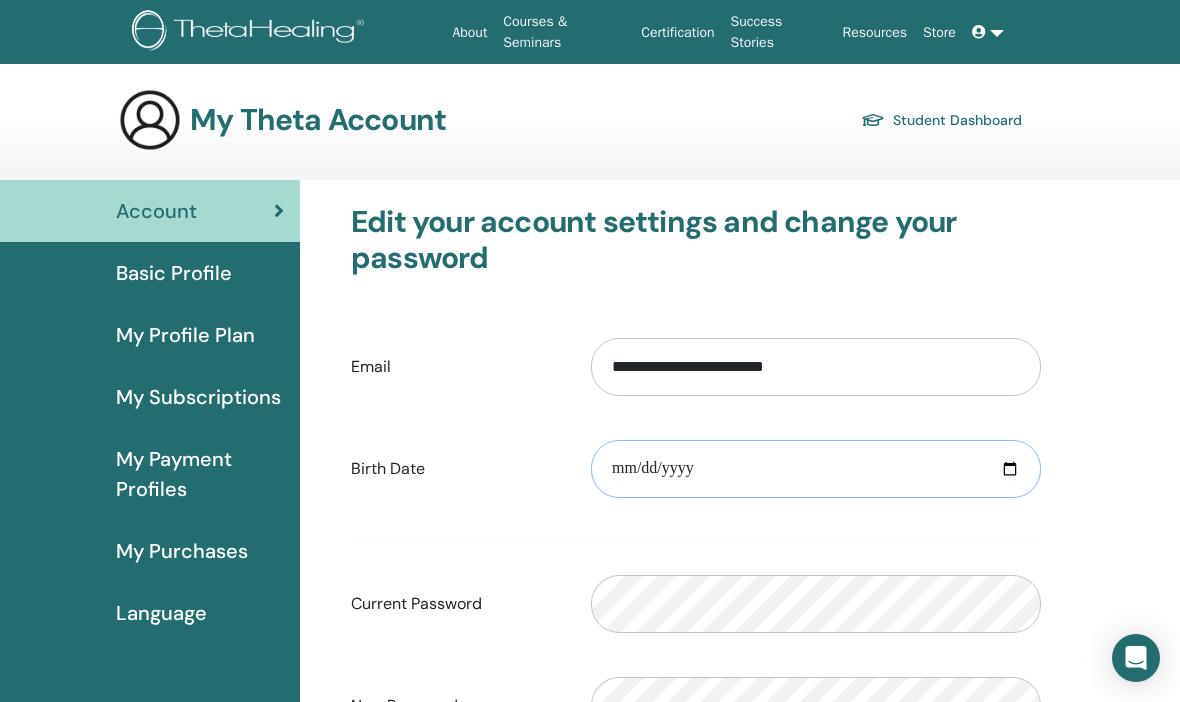 click at bounding box center [816, 469] 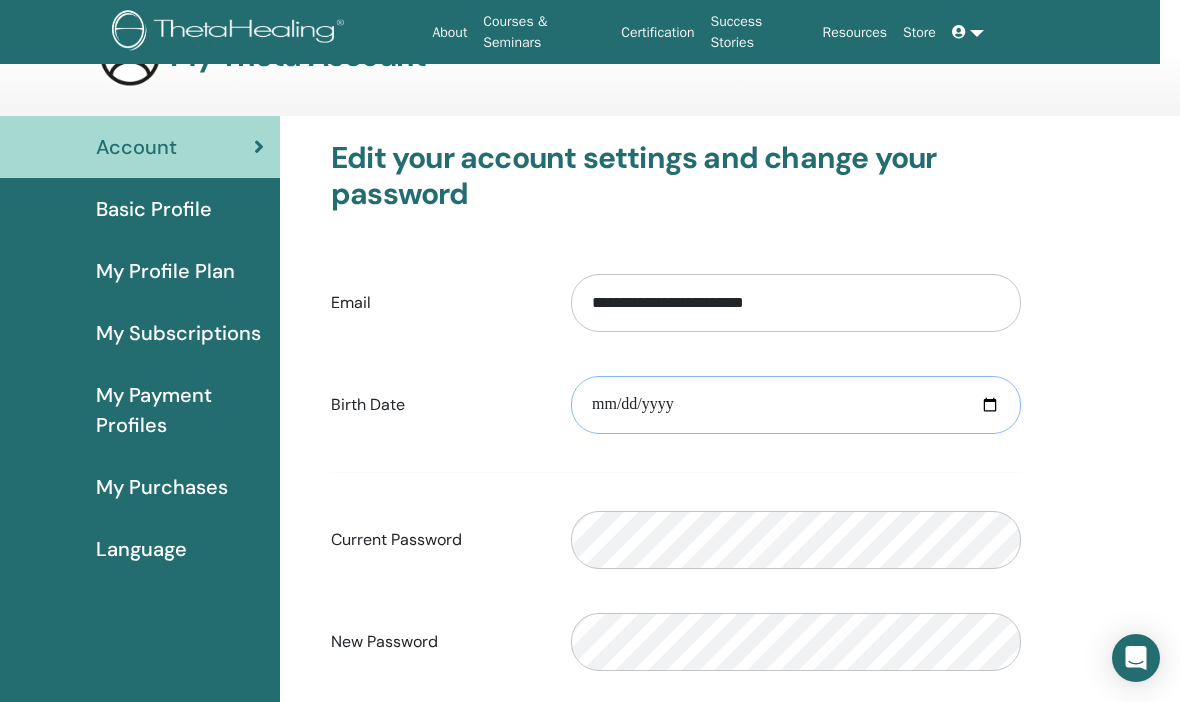 scroll, scrollTop: 77, scrollLeft: 20, axis: both 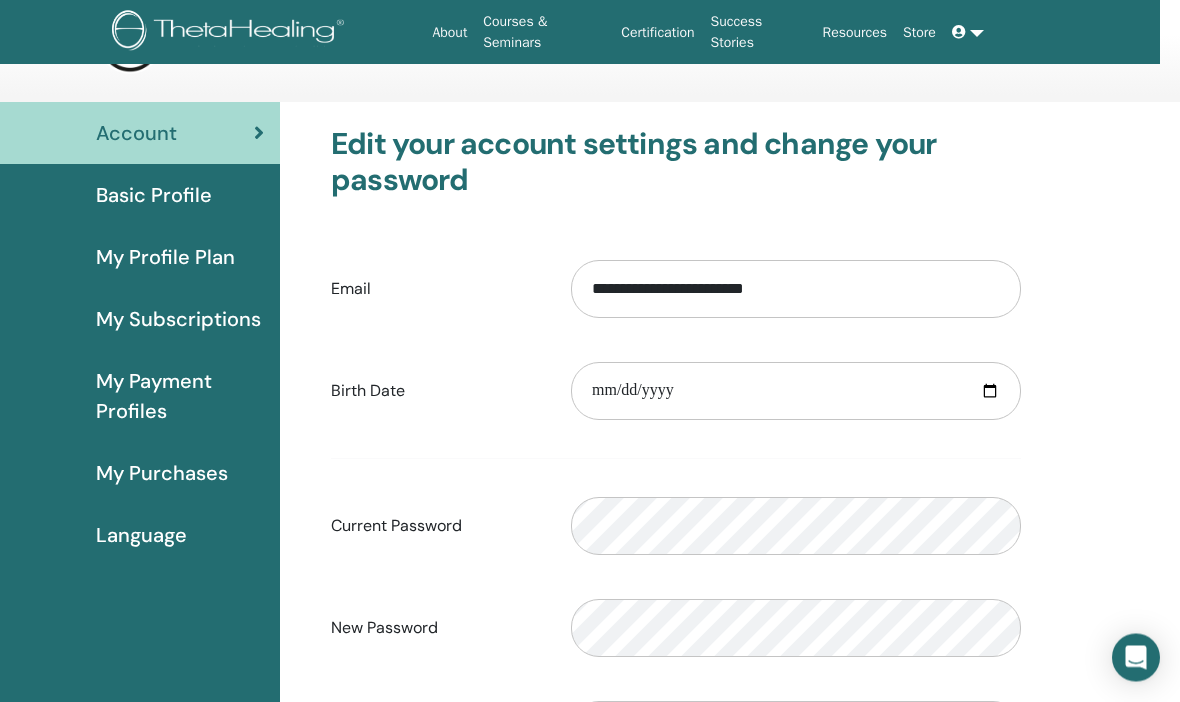 click on "My Payment Profiles" at bounding box center [180, 397] 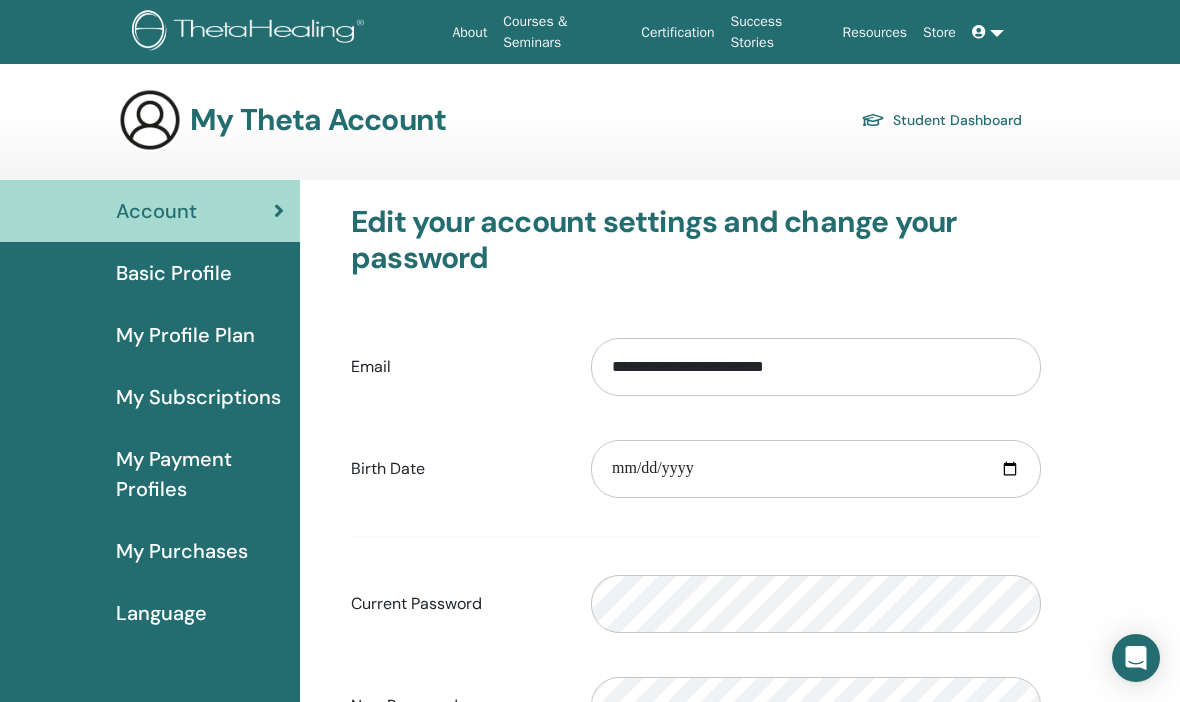 scroll, scrollTop: 0, scrollLeft: 0, axis: both 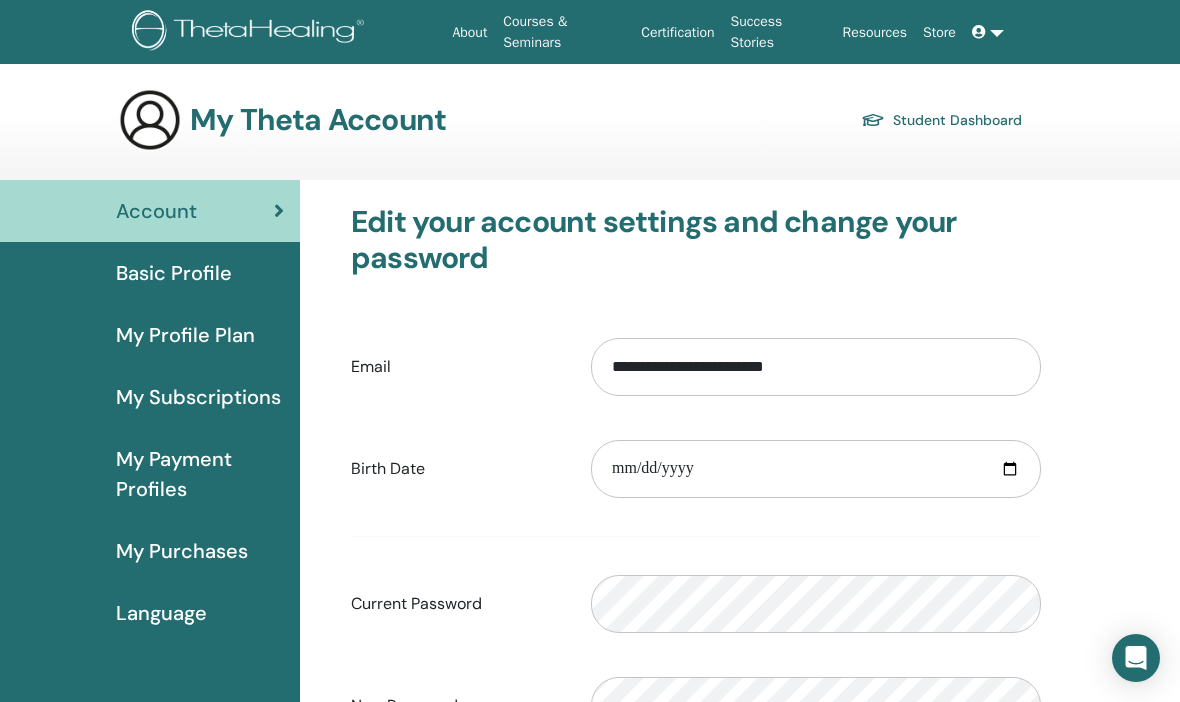 click on "My Profile Plan" at bounding box center [185, 335] 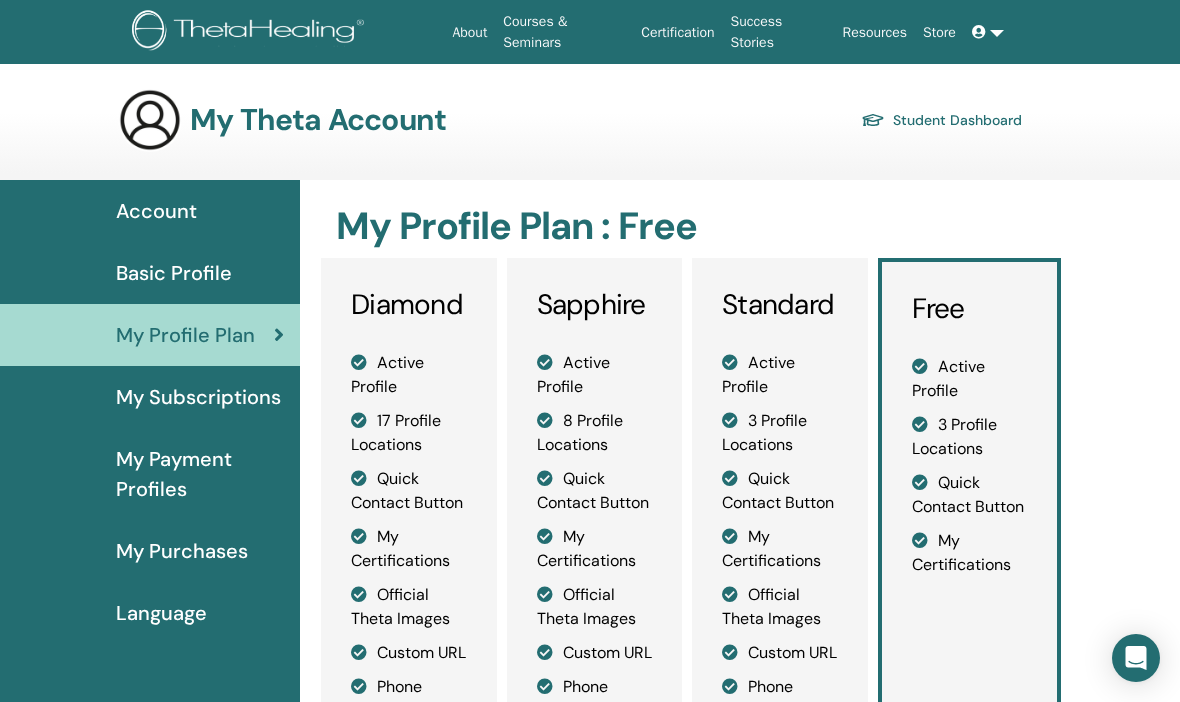 scroll, scrollTop: 0, scrollLeft: 0, axis: both 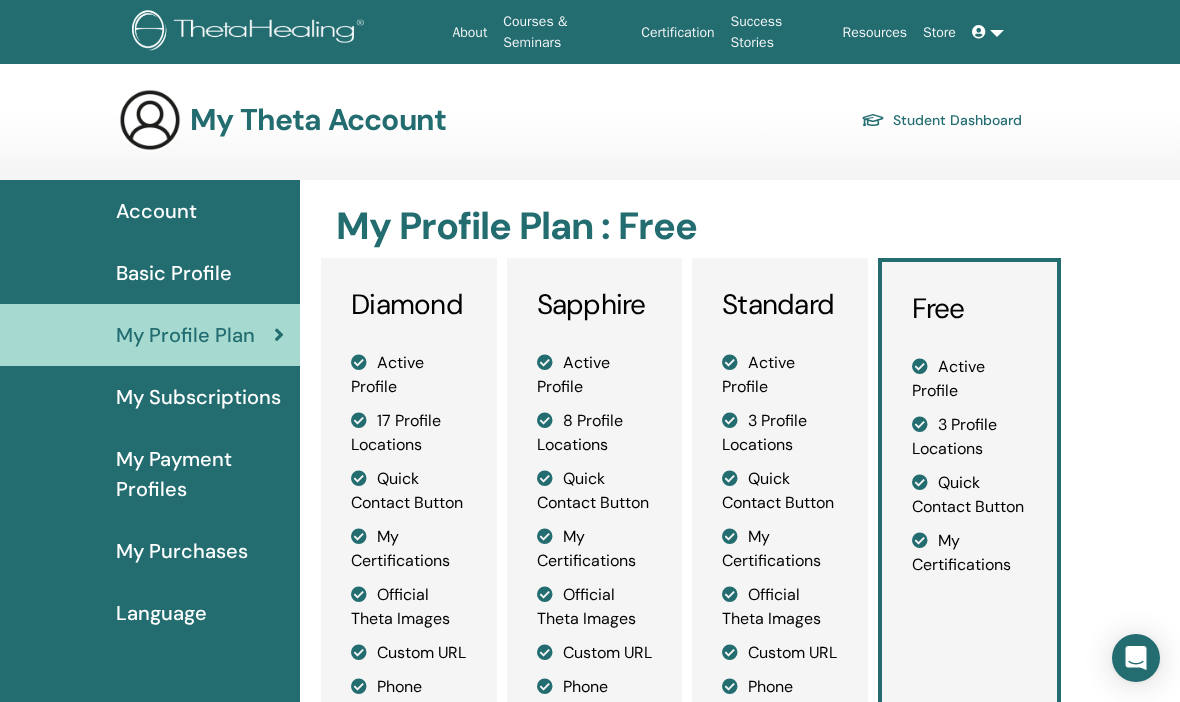 click on "Student Dashboard" at bounding box center (941, 120) 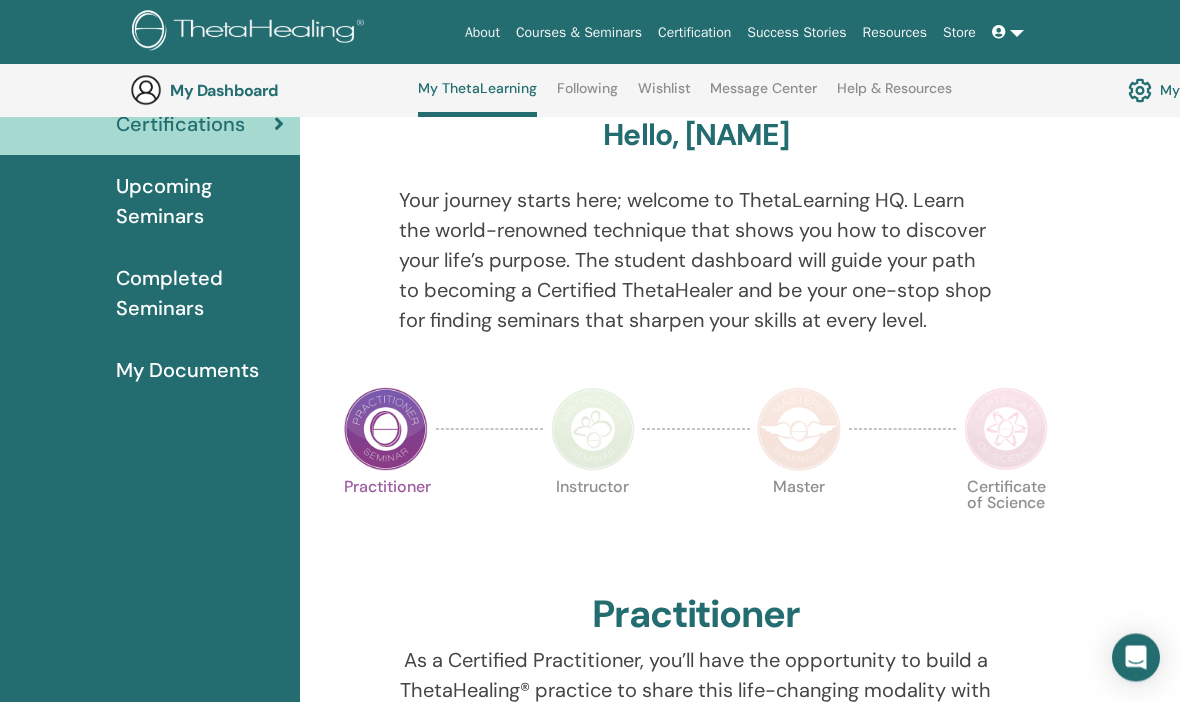scroll, scrollTop: 114, scrollLeft: 0, axis: vertical 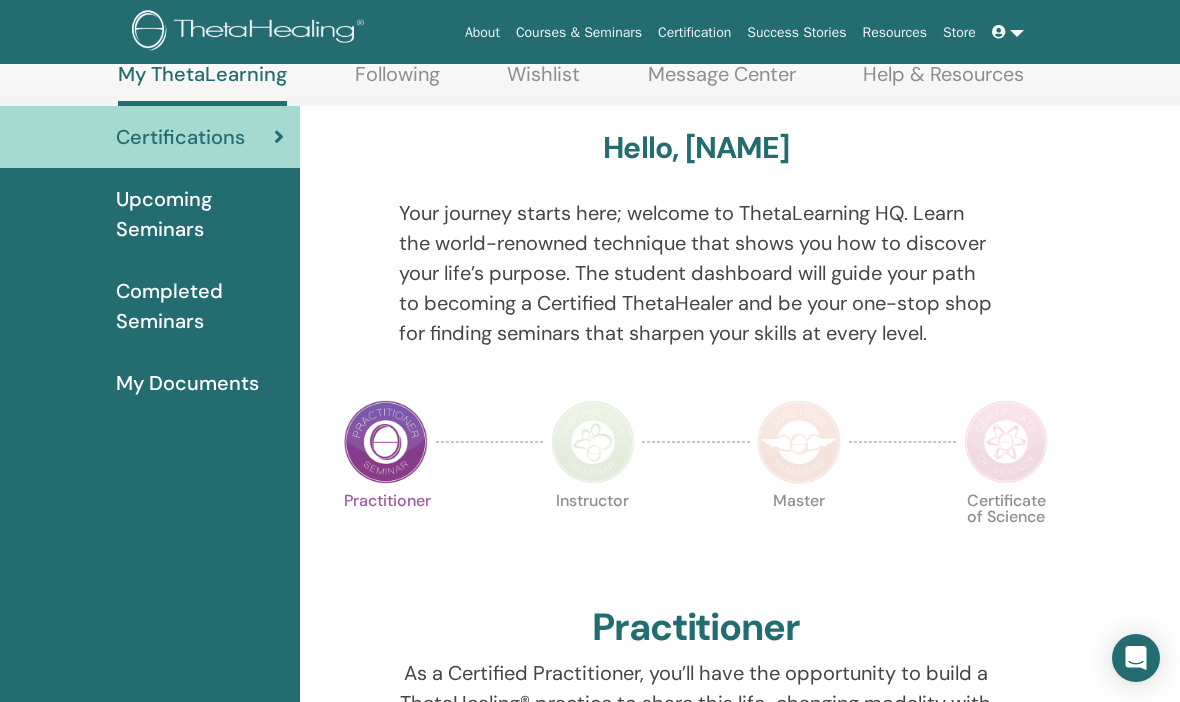 click at bounding box center (1008, 32) 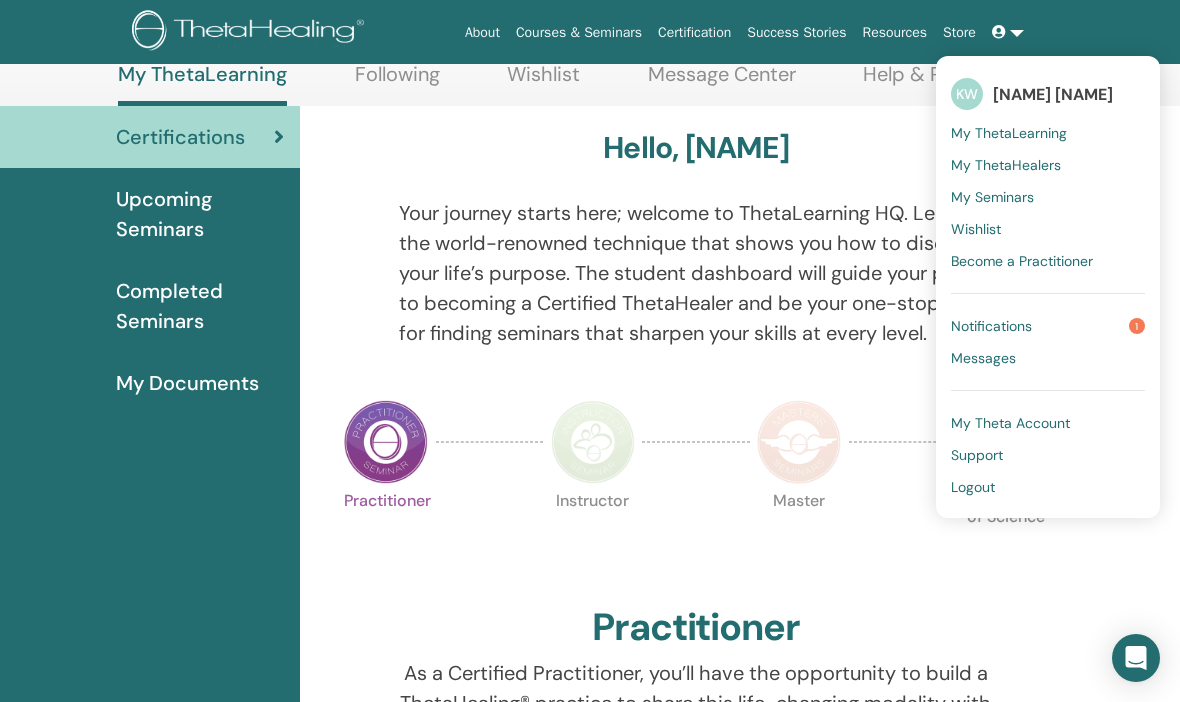 click on "My Theta Account" at bounding box center (1010, 423) 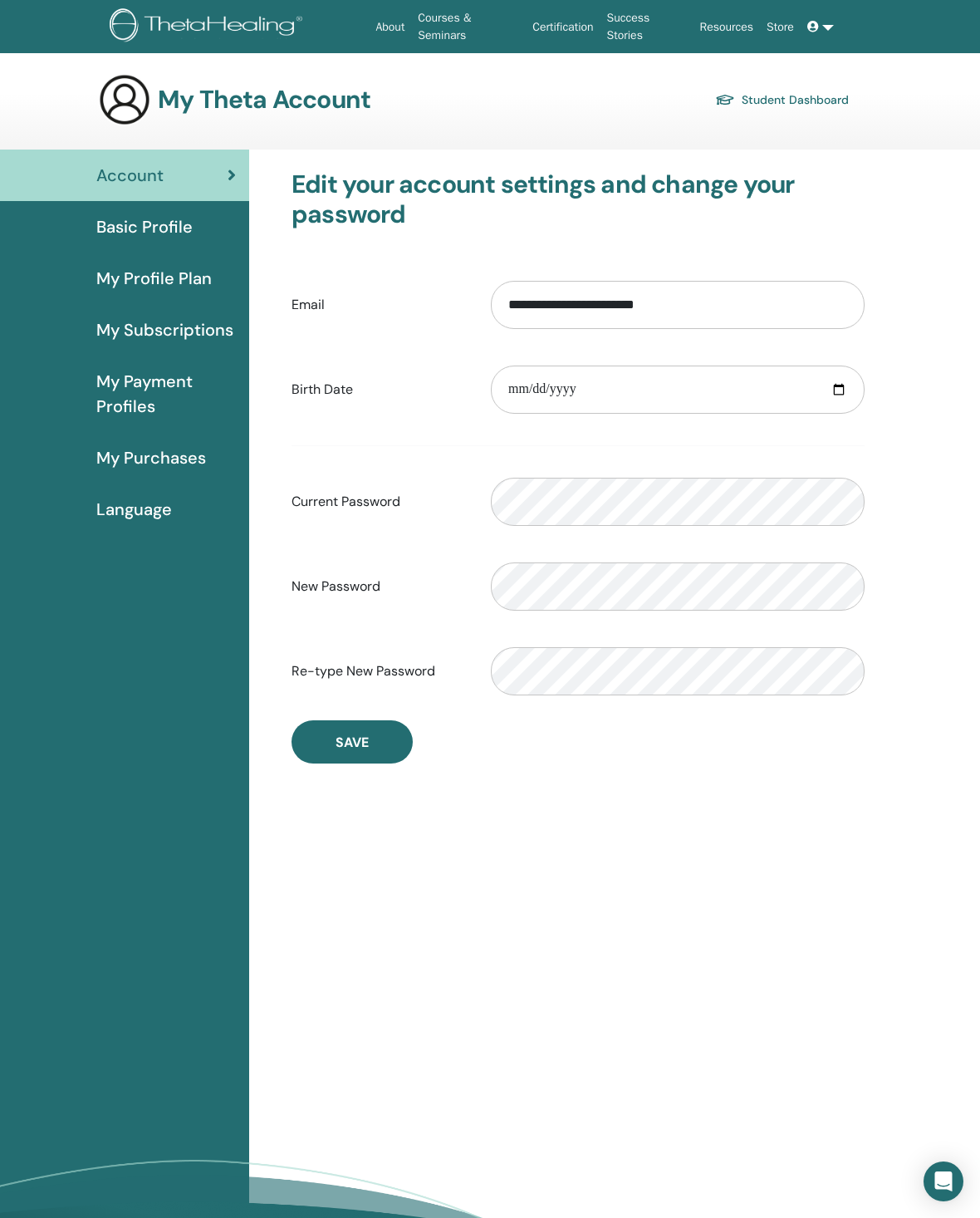scroll, scrollTop: 0, scrollLeft: 0, axis: both 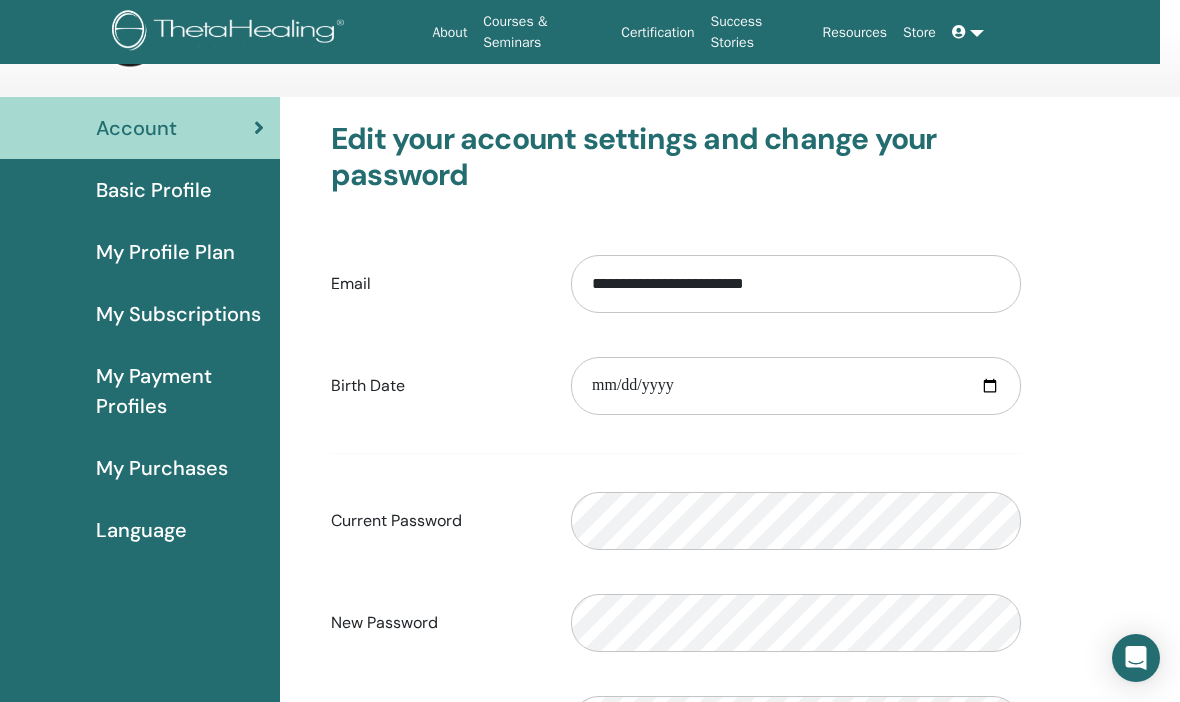 click on "Basic Profile" at bounding box center [154, 190] 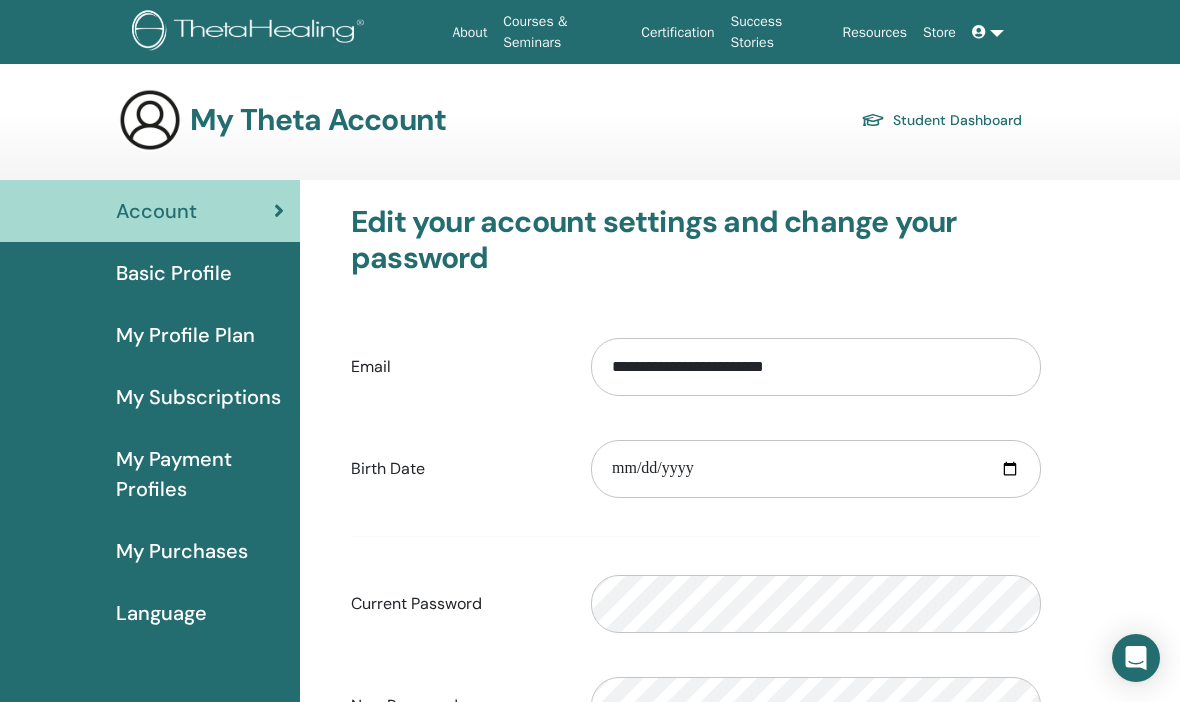 scroll, scrollTop: 0, scrollLeft: 0, axis: both 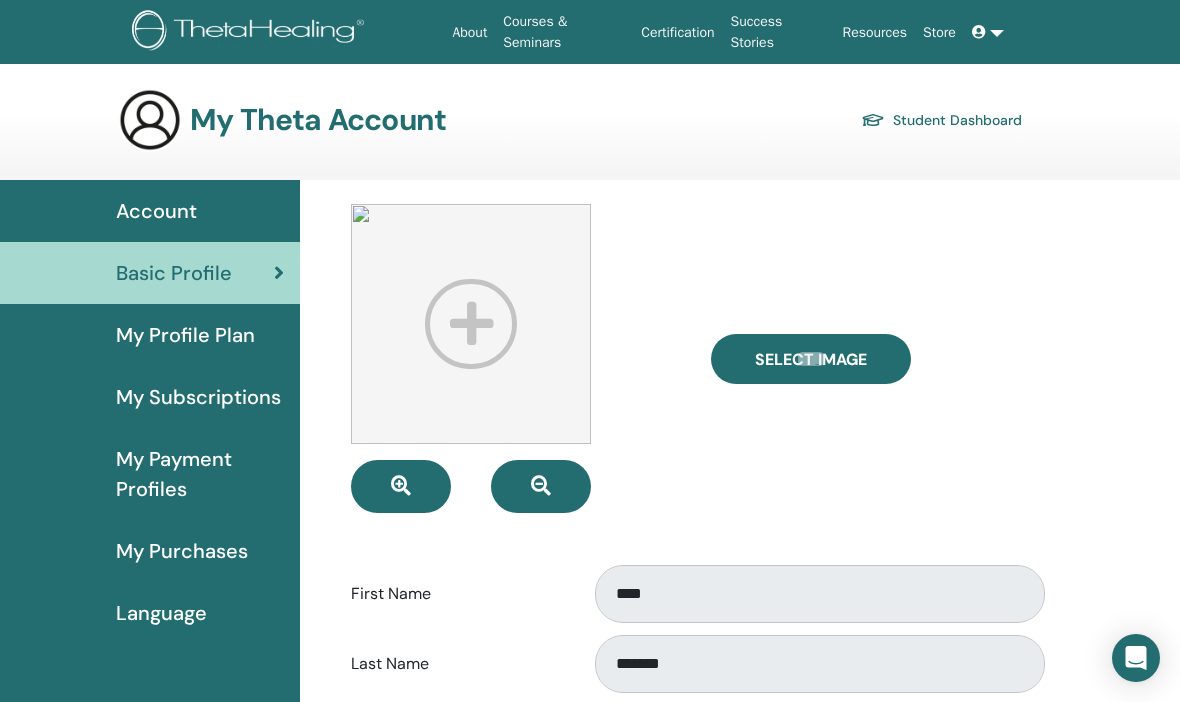 click on "Account" at bounding box center (150, 211) 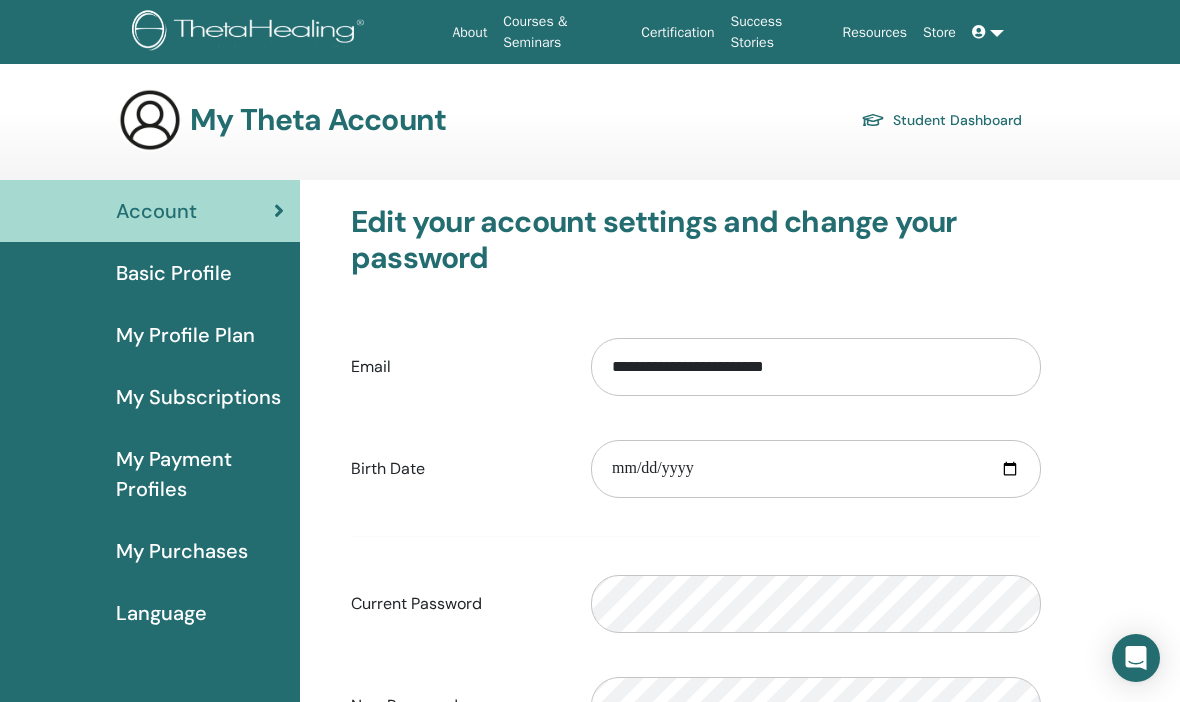 scroll, scrollTop: 0, scrollLeft: 0, axis: both 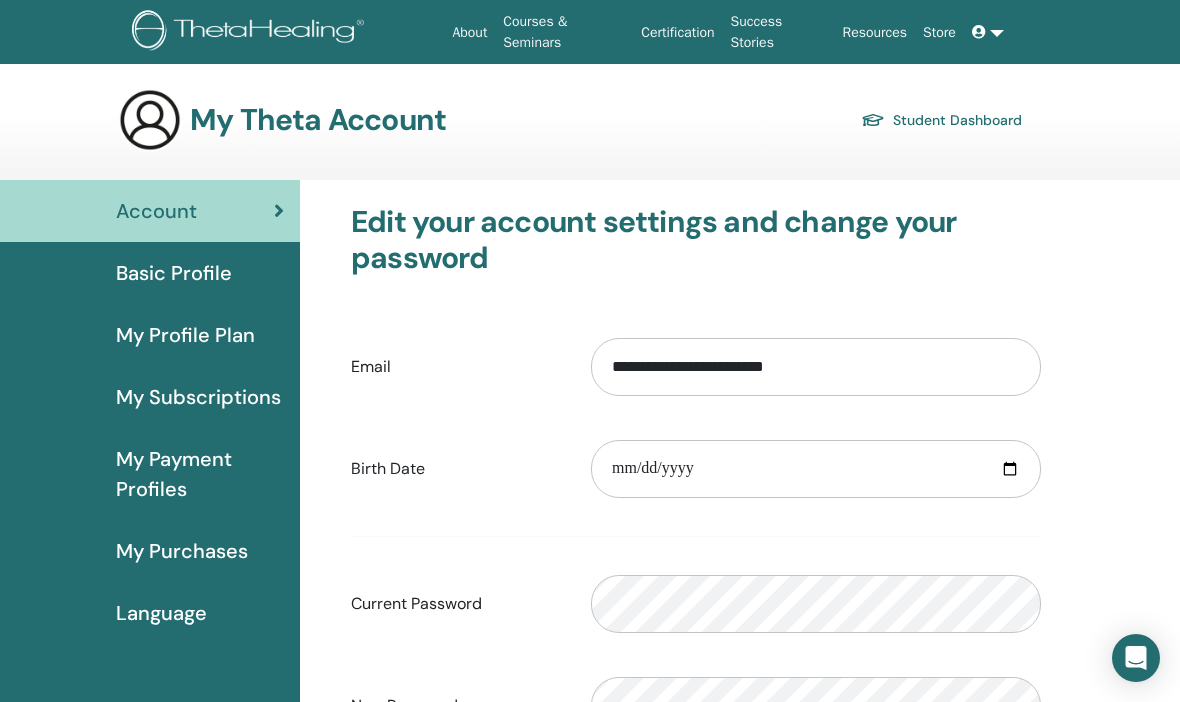 click on "About" at bounding box center (469, 32) 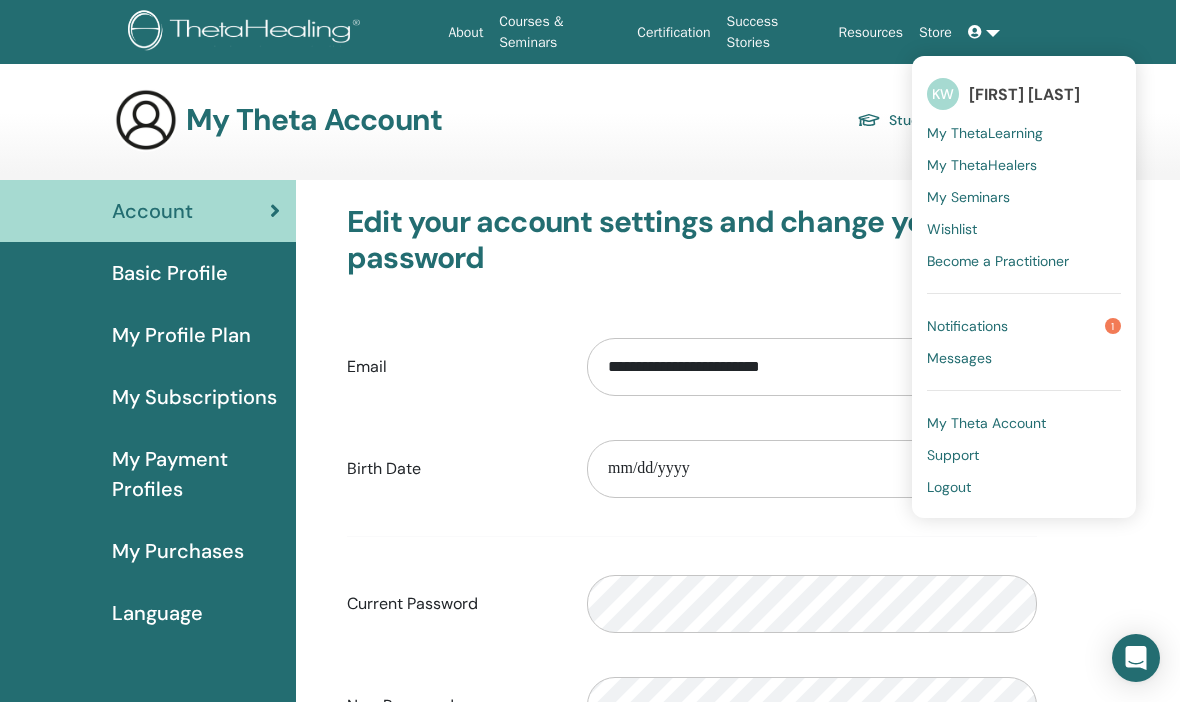 scroll, scrollTop: 0, scrollLeft: 20, axis: horizontal 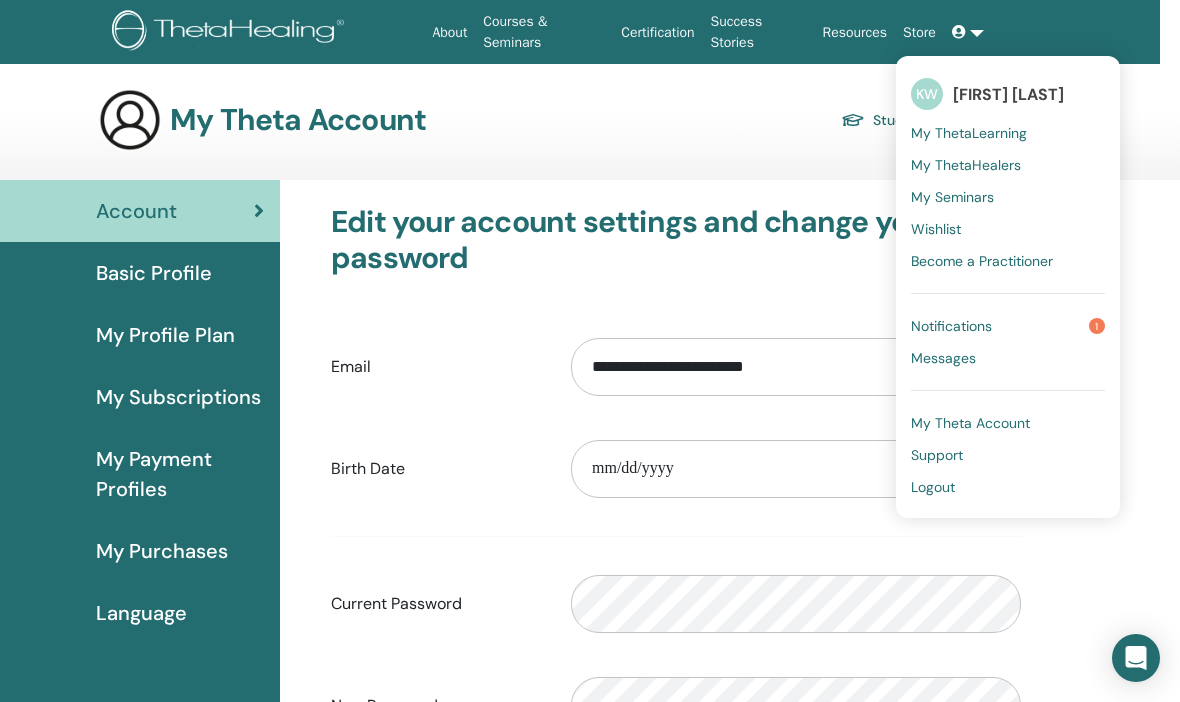 click on "Support" at bounding box center [937, 455] 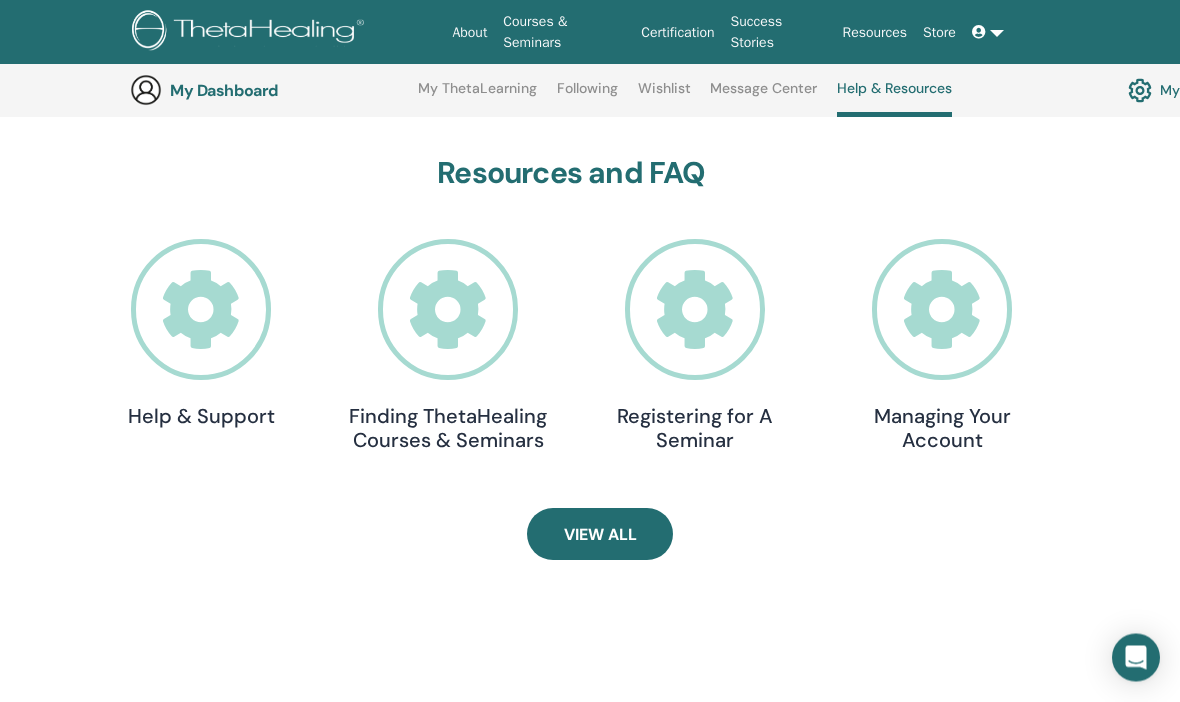 scroll, scrollTop: 545, scrollLeft: 0, axis: vertical 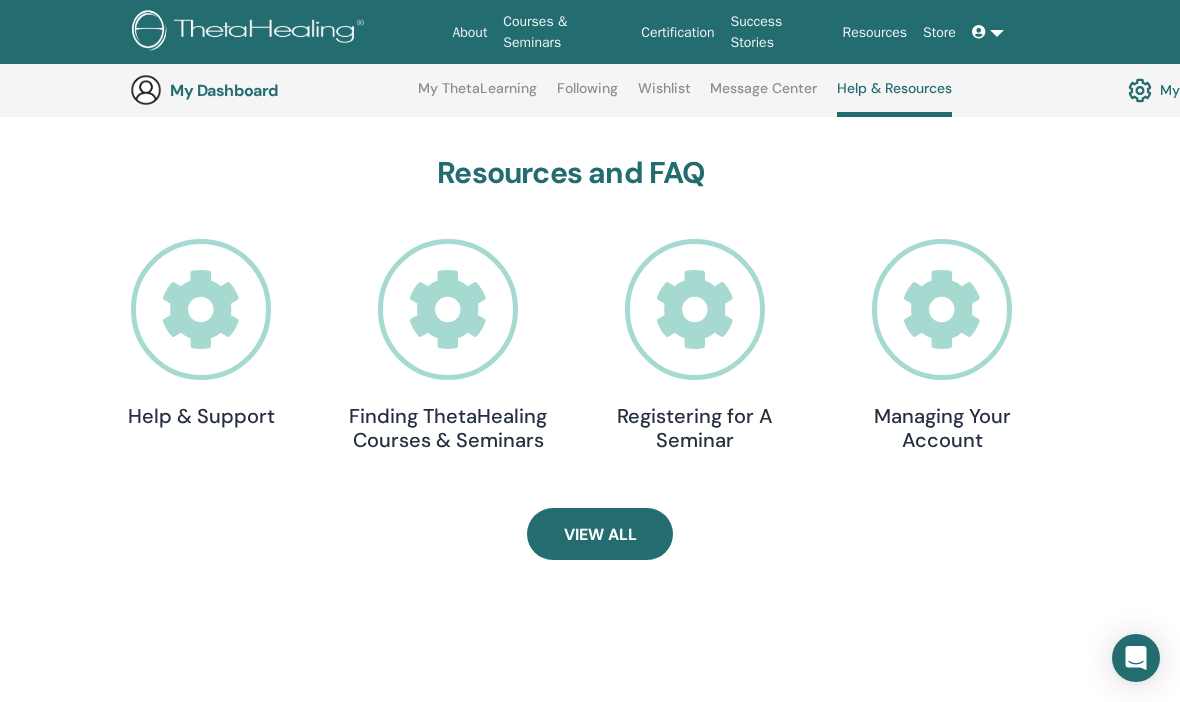 click on "View All" at bounding box center (600, 534) 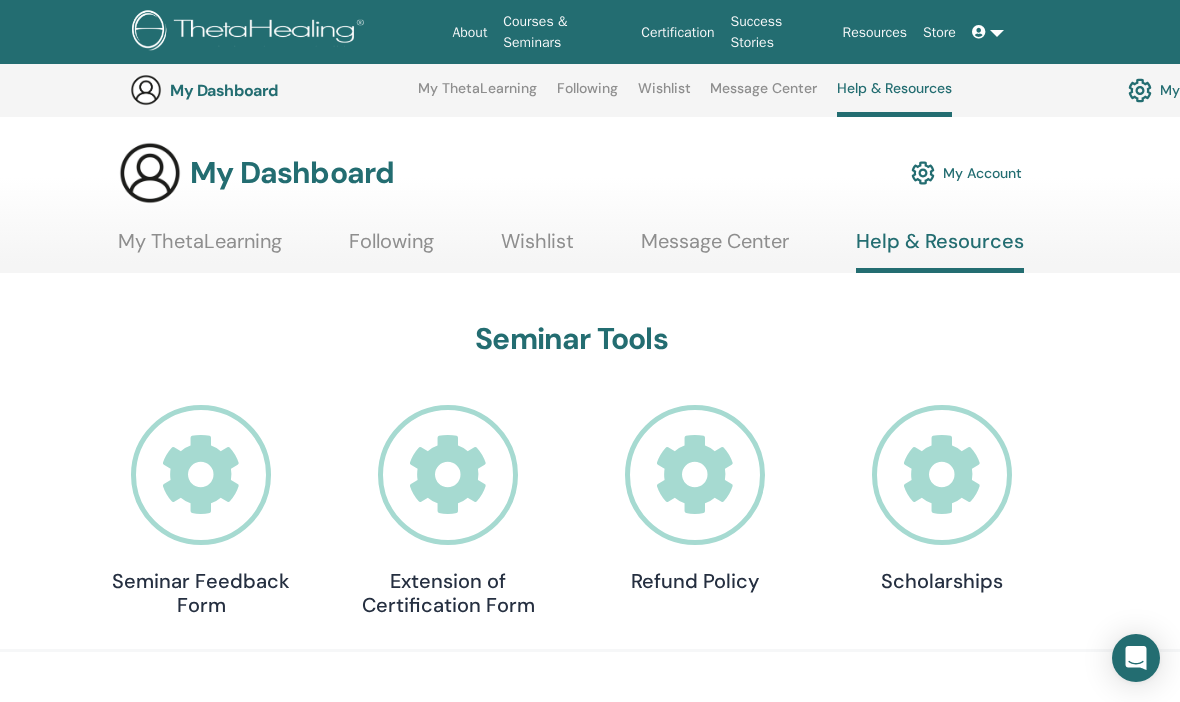 scroll, scrollTop: 615, scrollLeft: 0, axis: vertical 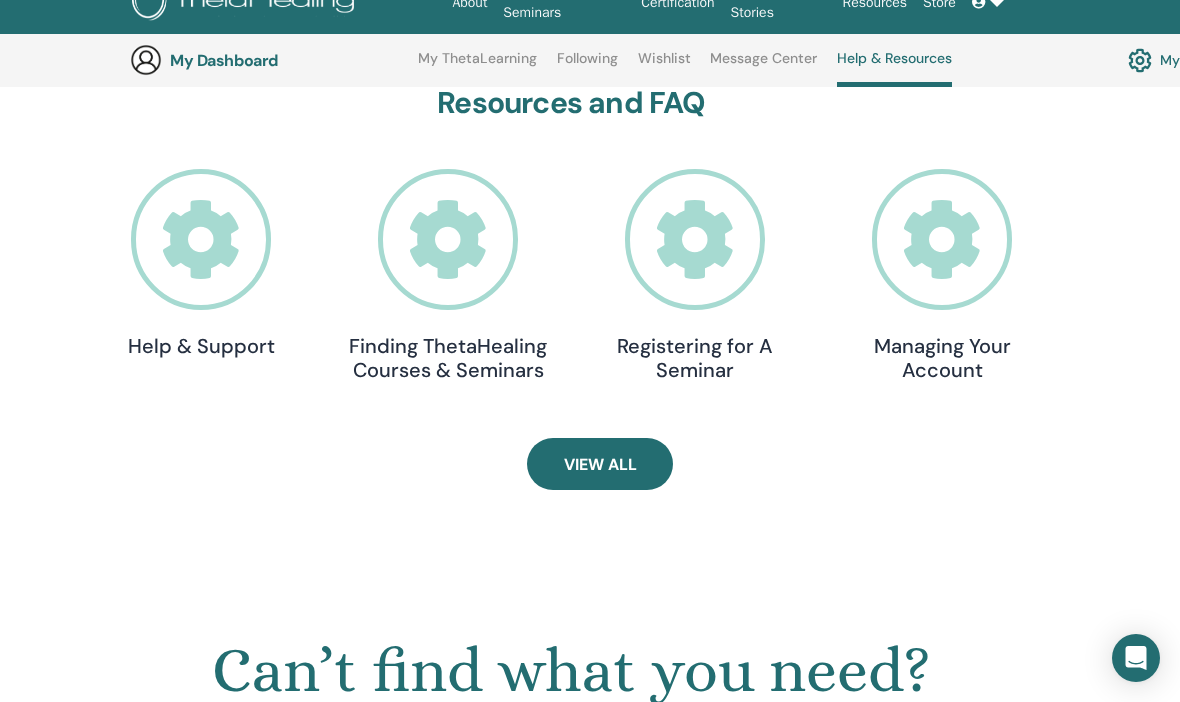 click on "Managing Your Account" at bounding box center [942, 358] 